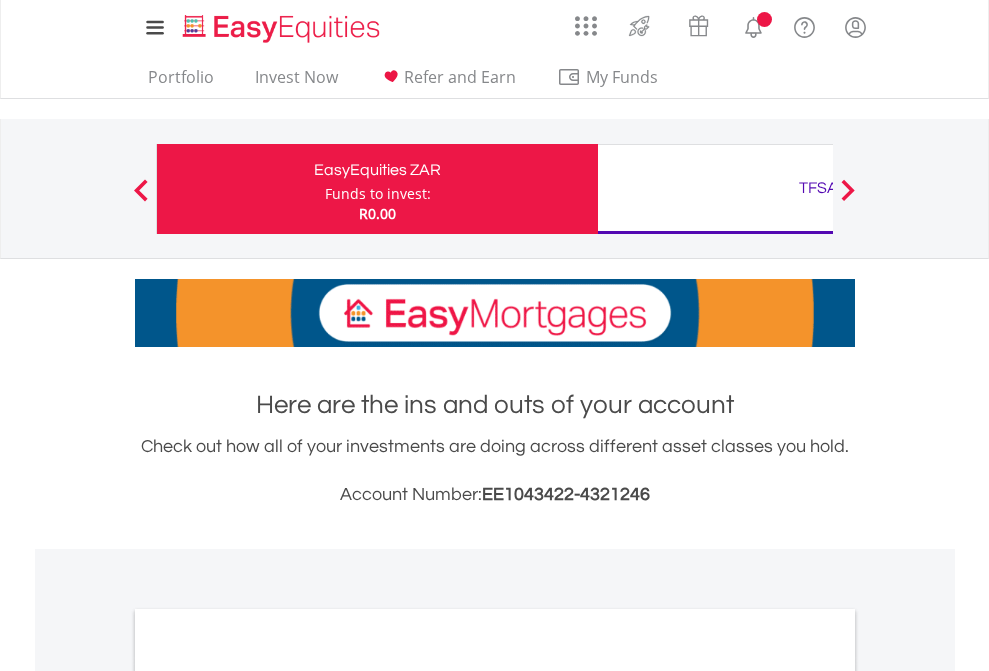 scroll, scrollTop: 0, scrollLeft: 0, axis: both 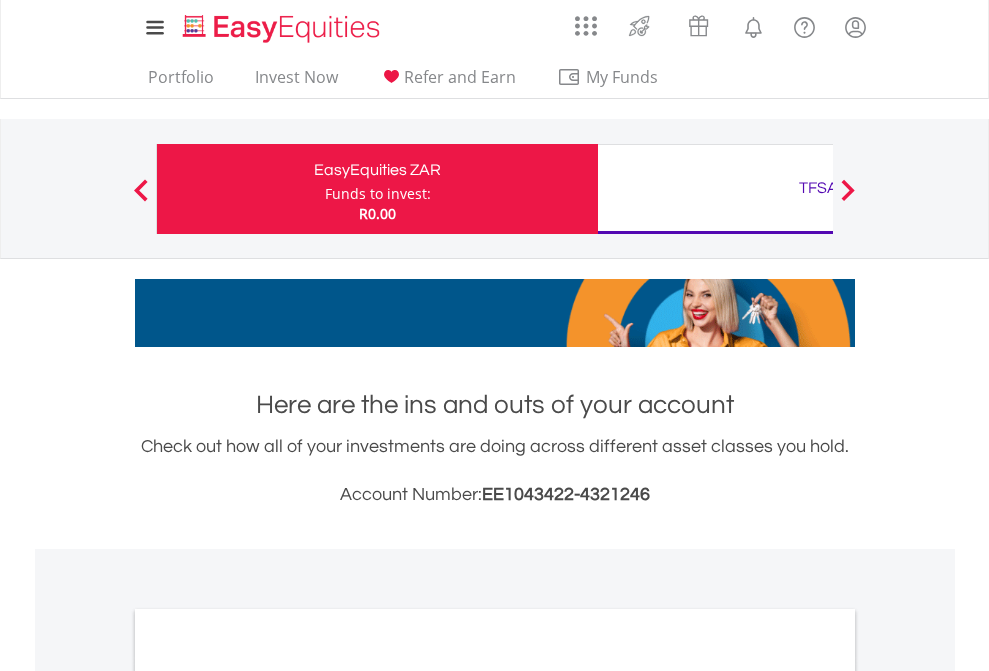 click on "Funds to invest:" at bounding box center (378, 194) 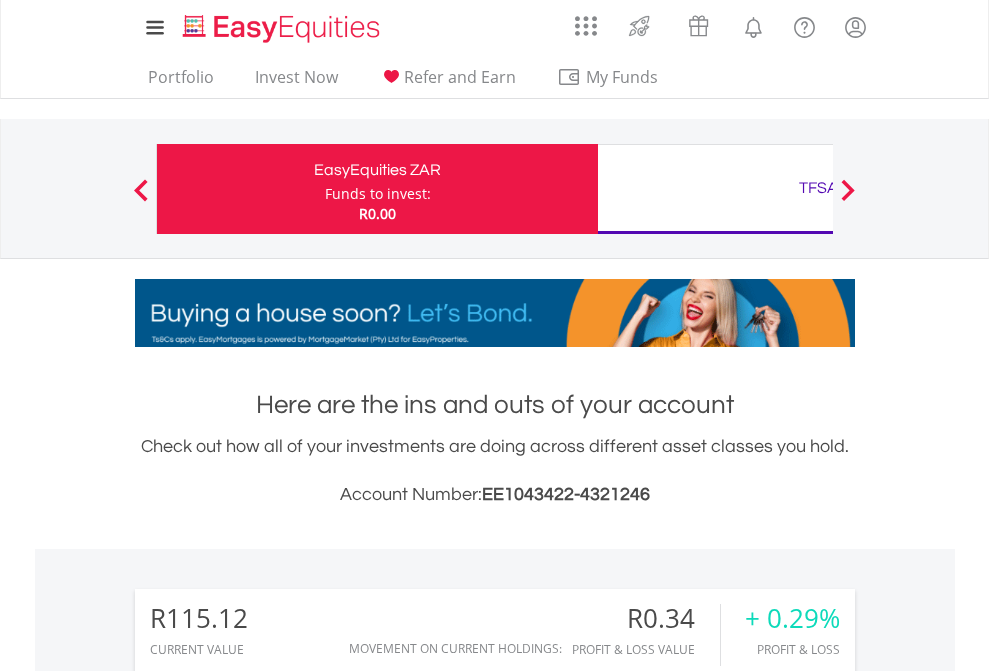 scroll, scrollTop: 999808, scrollLeft: 999687, axis: both 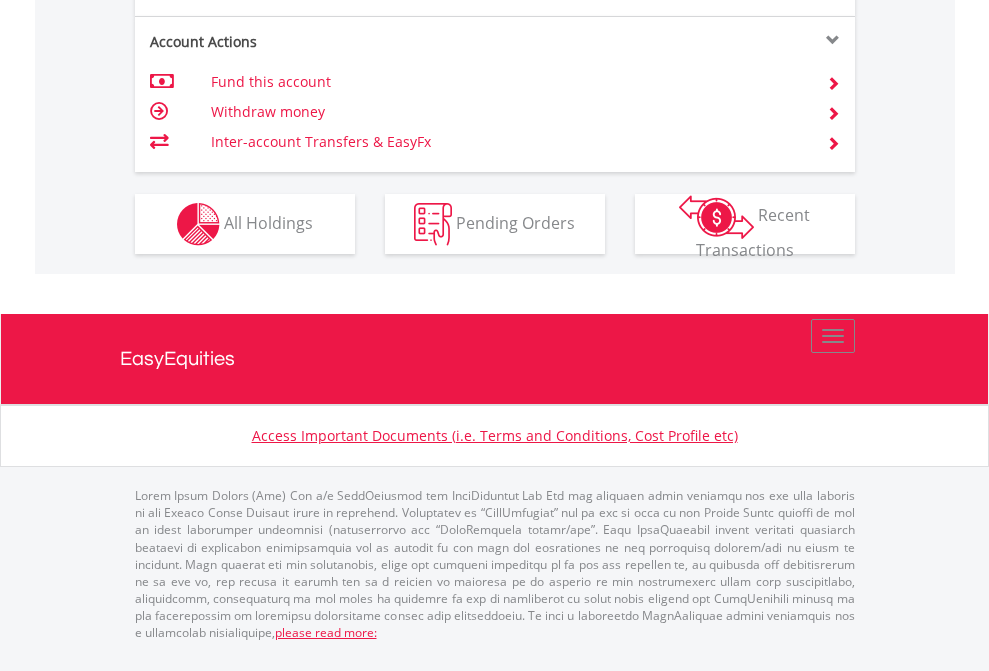 click on "Investment types" at bounding box center [706, -337] 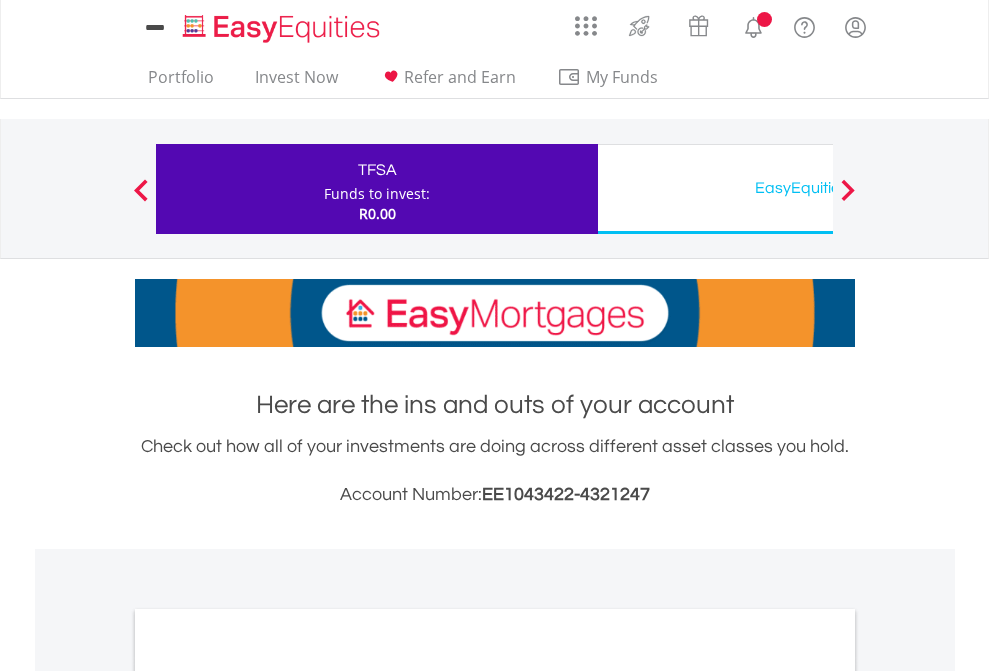 scroll, scrollTop: 0, scrollLeft: 0, axis: both 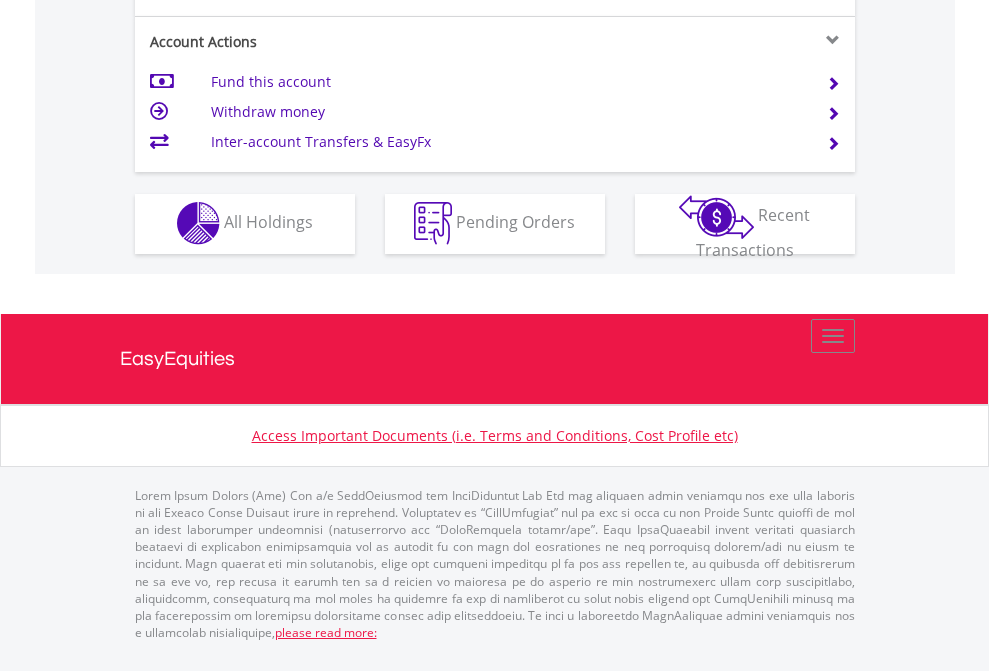 click on "Investment types" at bounding box center (706, -353) 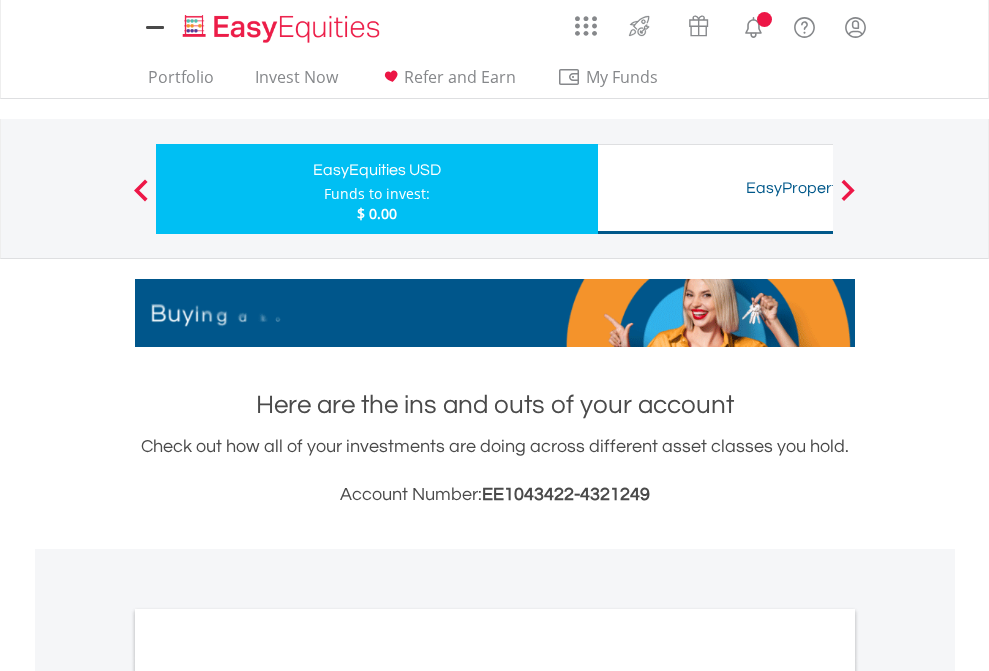 scroll, scrollTop: 0, scrollLeft: 0, axis: both 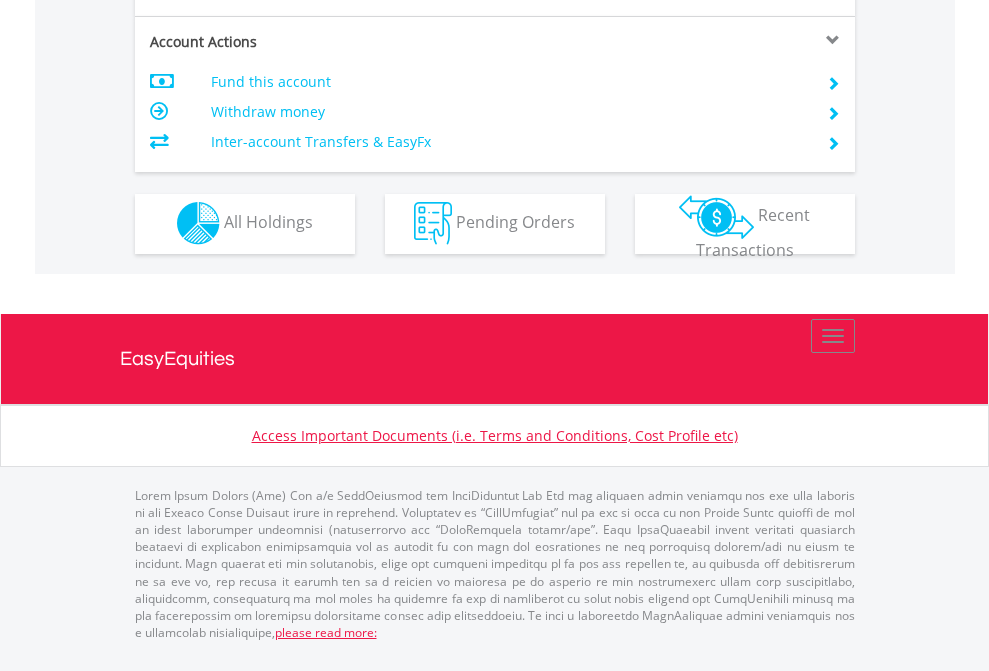 click on "Investment types" at bounding box center (706, -353) 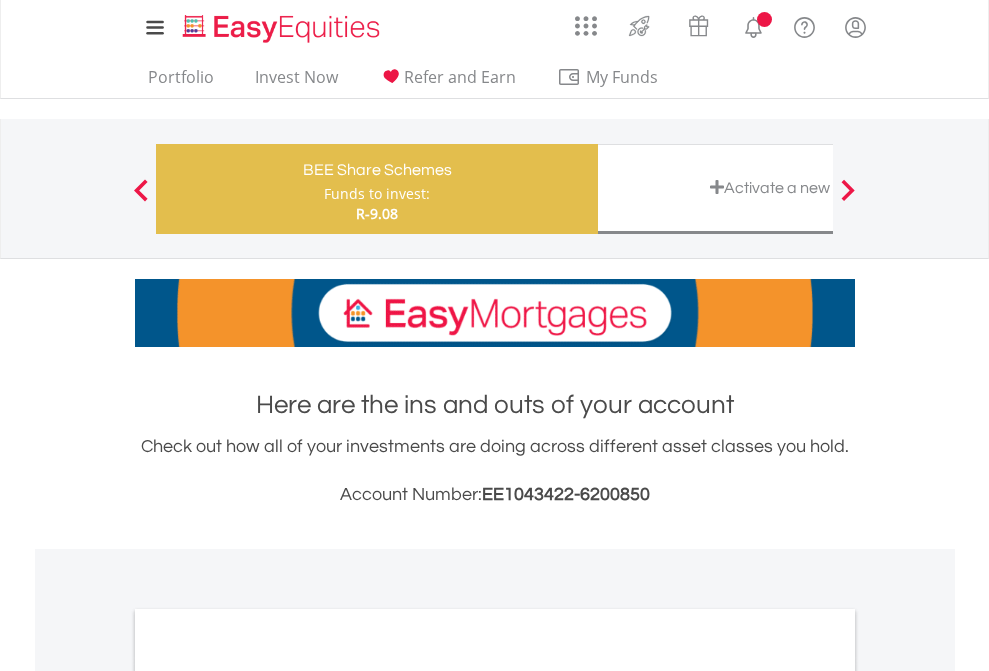 scroll, scrollTop: 0, scrollLeft: 0, axis: both 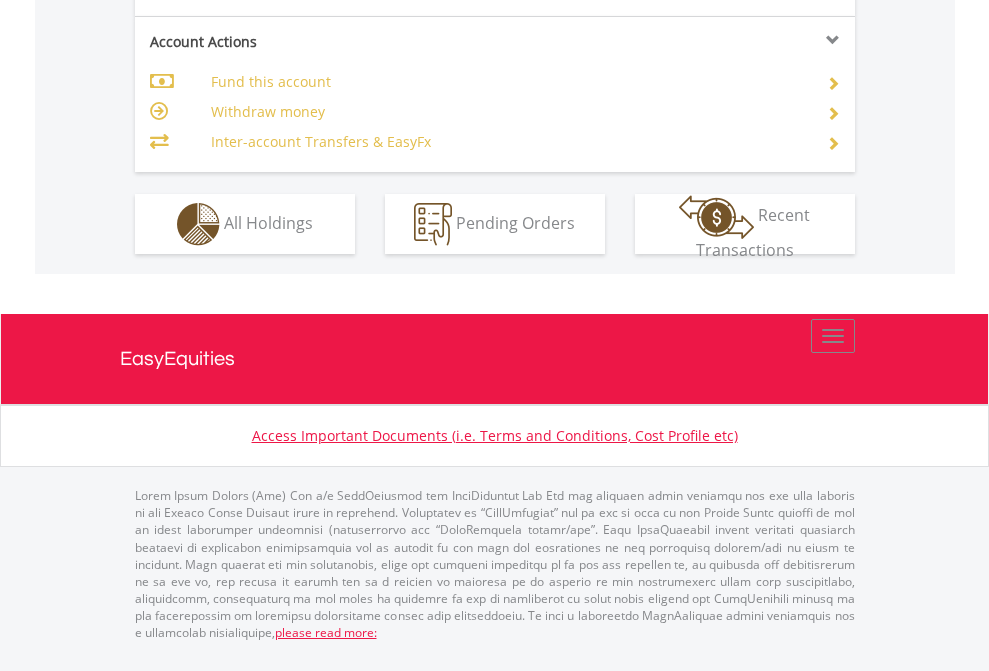 click on "Investment types" at bounding box center (706, -337) 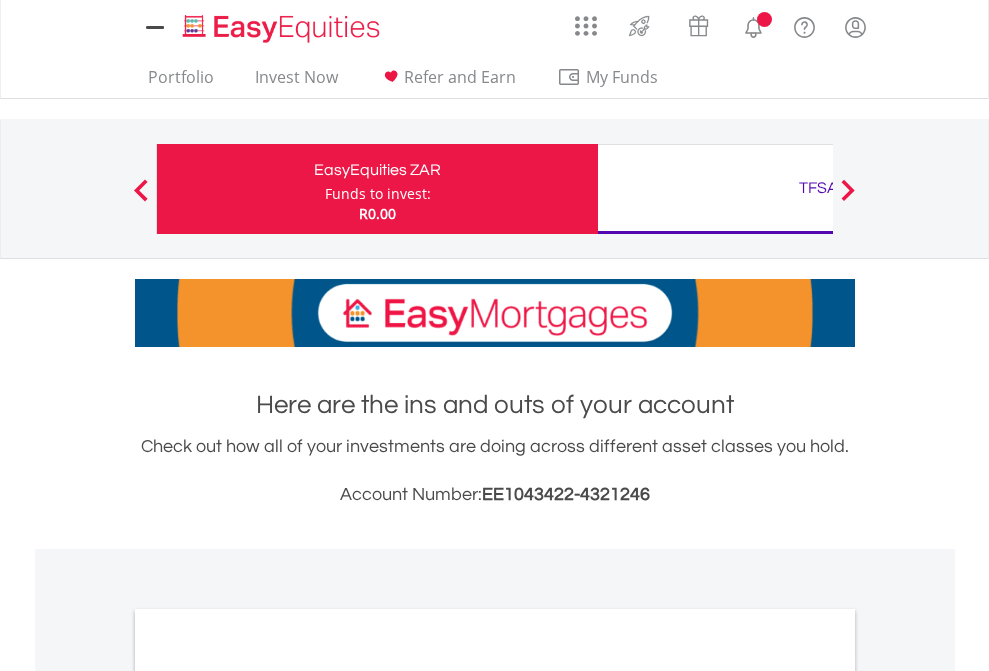 scroll, scrollTop: 0, scrollLeft: 0, axis: both 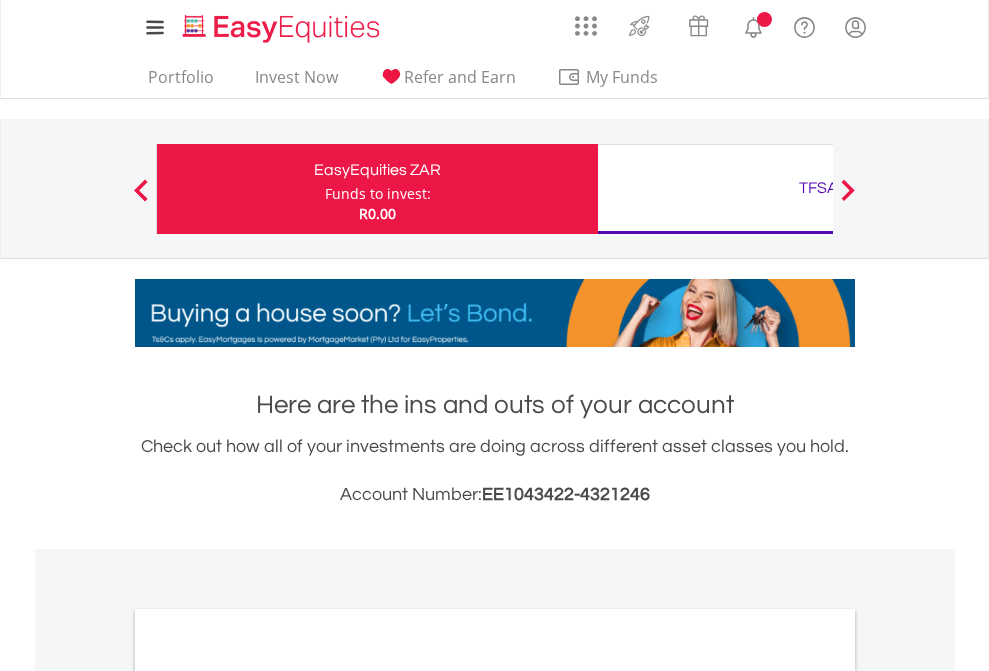 click on "All Holdings" at bounding box center [268, 1096] 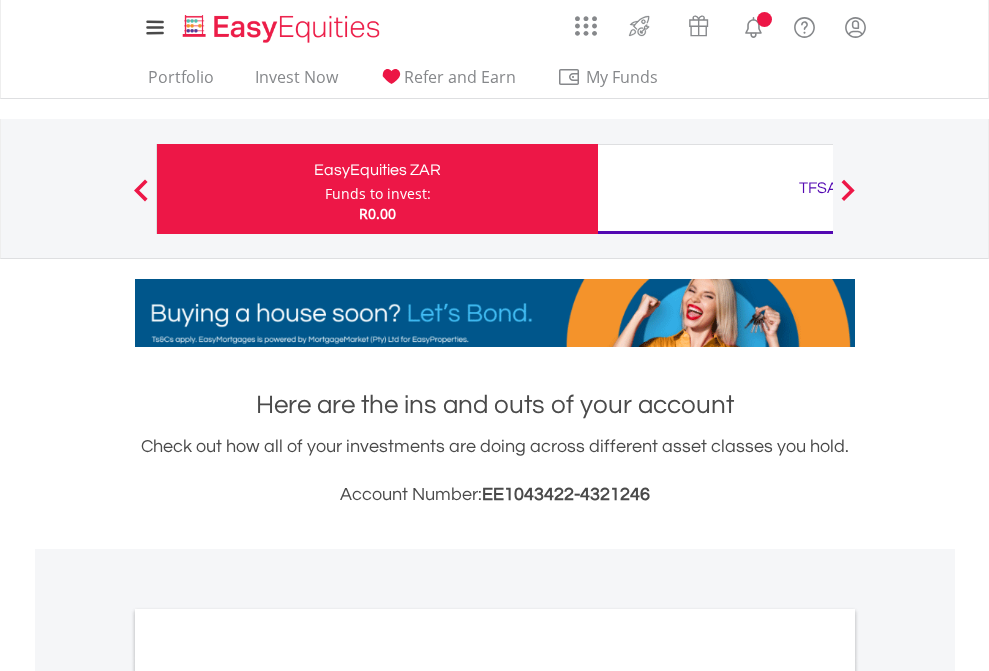scroll, scrollTop: 1202, scrollLeft: 0, axis: vertical 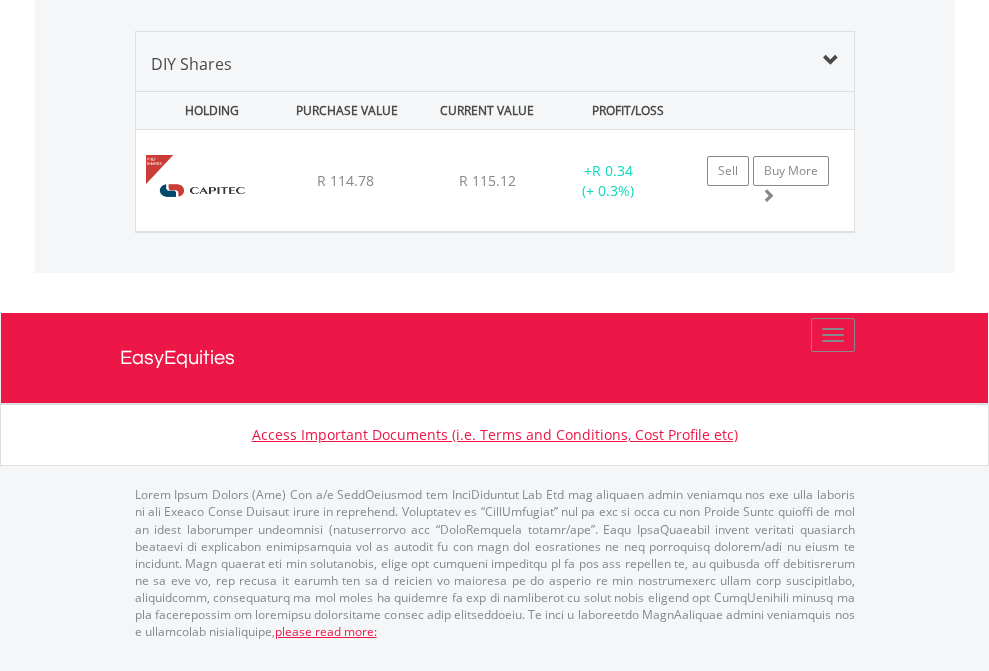 click on "TFSA" at bounding box center [818, -1339] 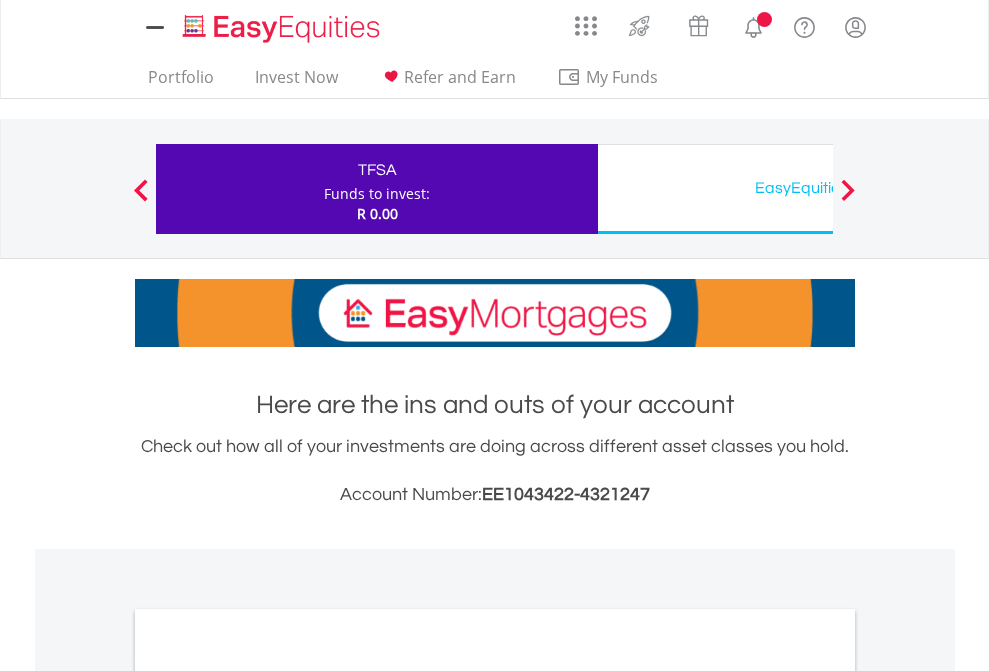 scroll, scrollTop: 0, scrollLeft: 0, axis: both 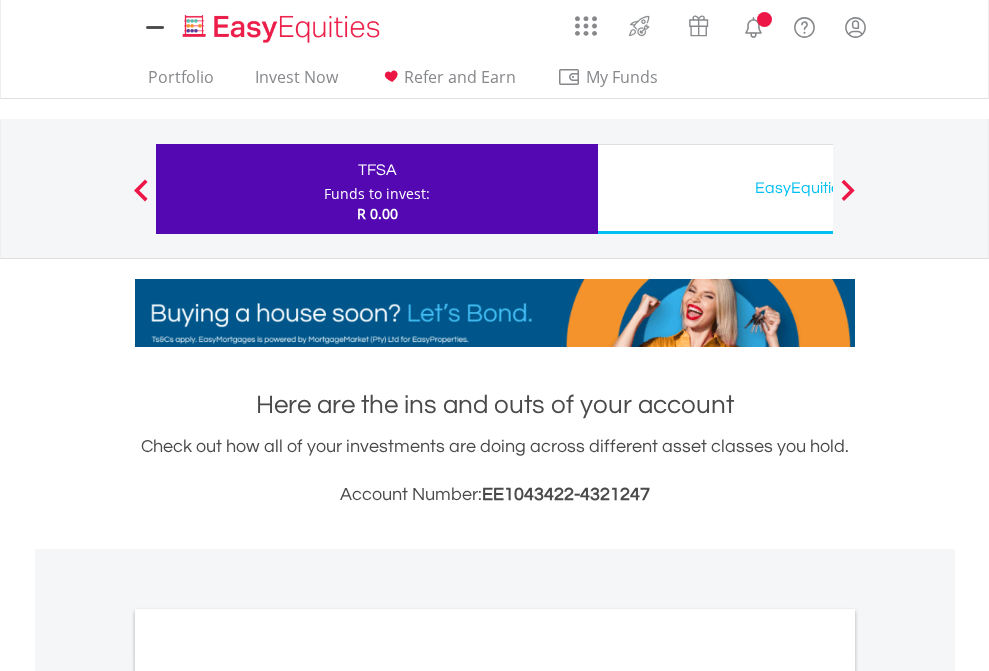 click on "All Holdings" at bounding box center [268, 1096] 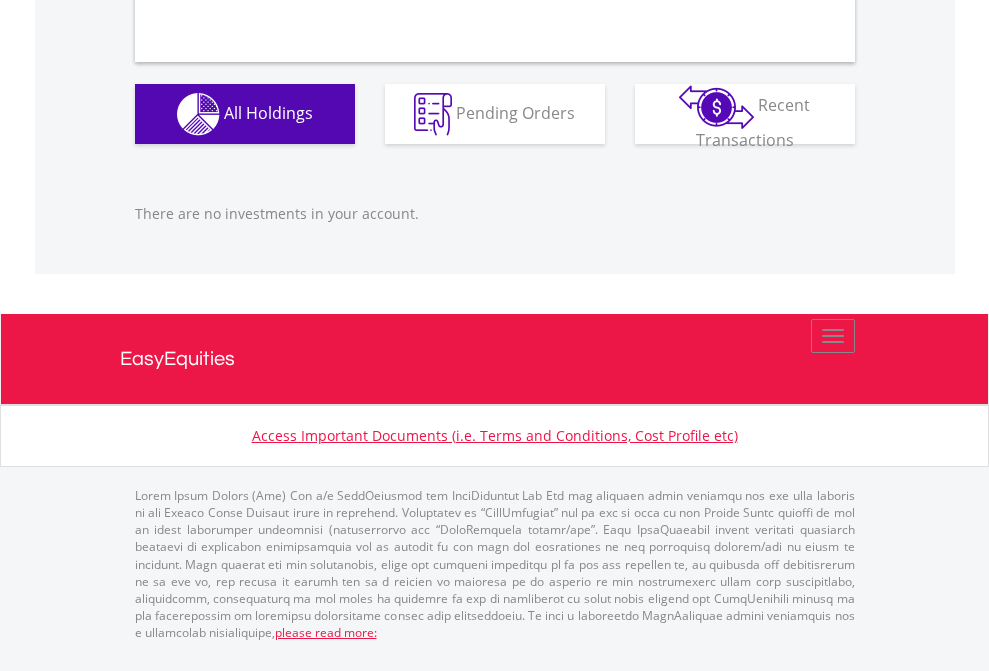 scroll, scrollTop: 1980, scrollLeft: 0, axis: vertical 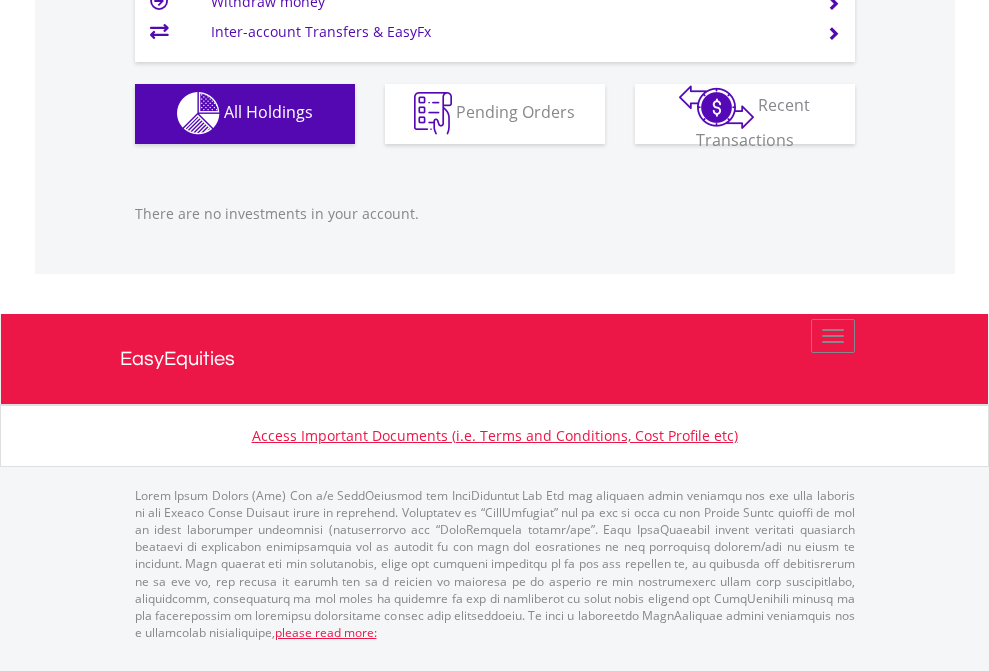 click on "EasyEquities USD" at bounding box center (818, -1142) 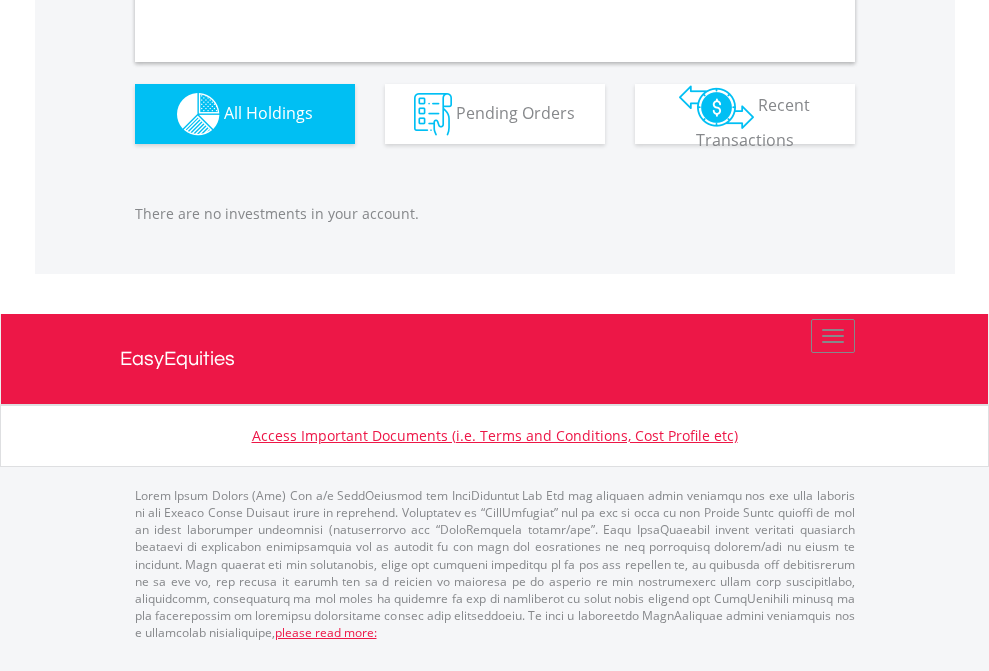 scroll, scrollTop: 1980, scrollLeft: 0, axis: vertical 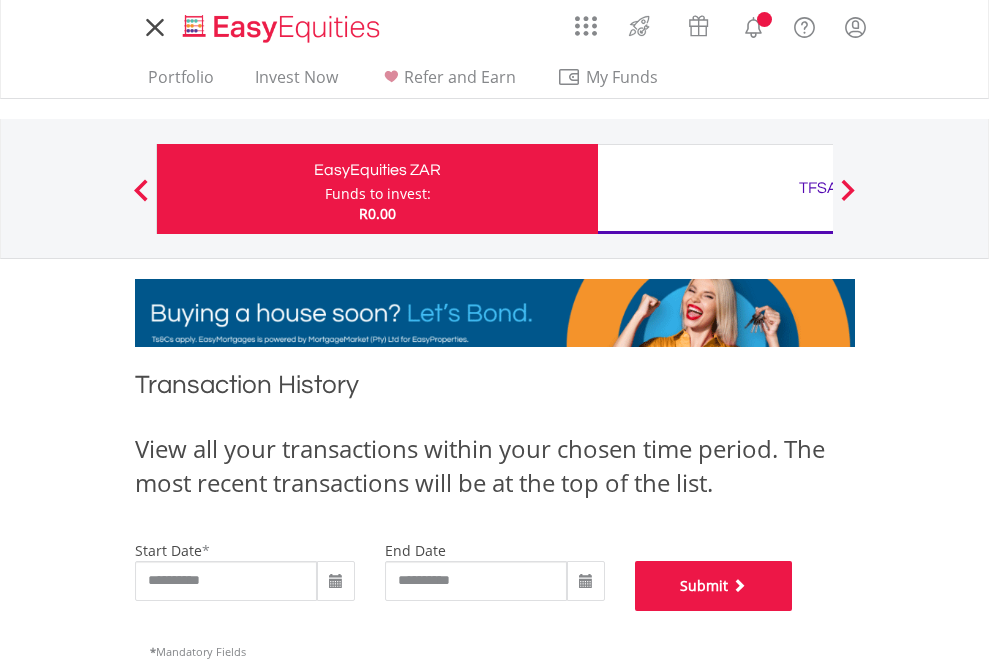 click on "Submit" at bounding box center (714, 586) 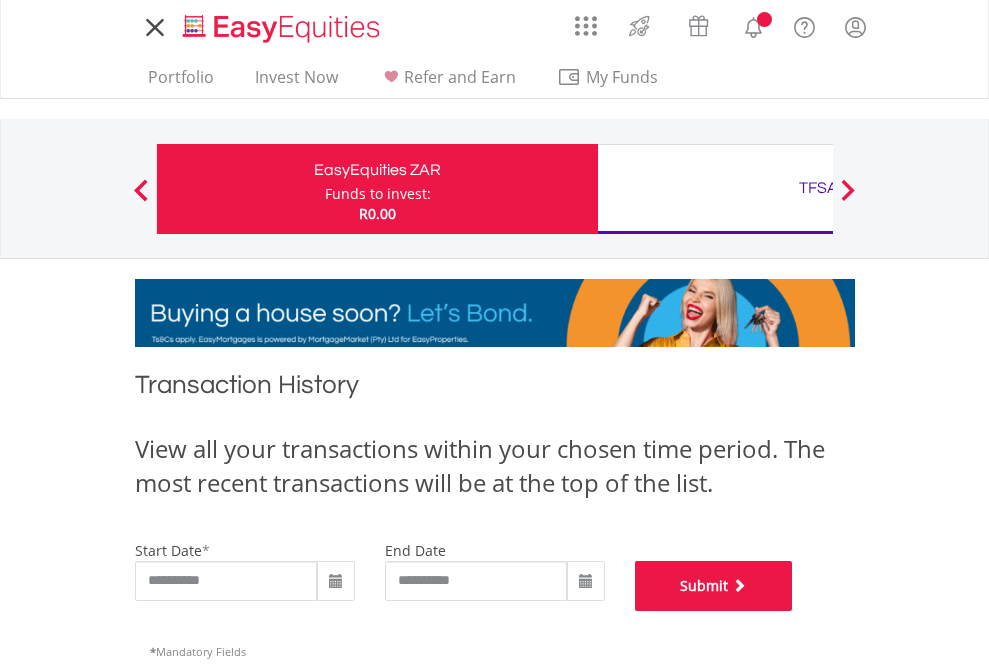 scroll, scrollTop: 811, scrollLeft: 0, axis: vertical 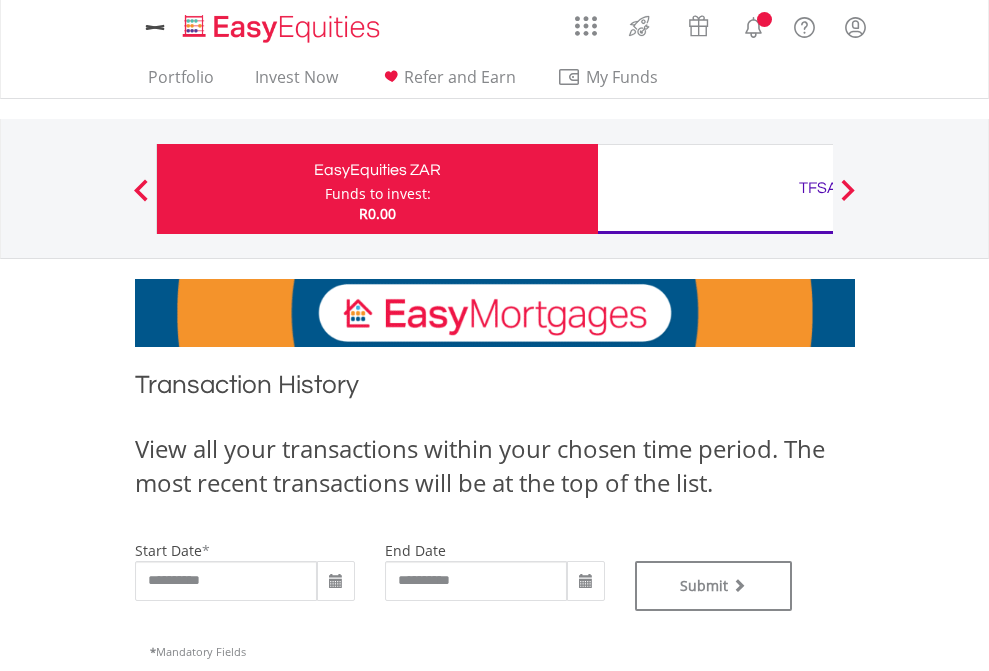 click on "TFSA" at bounding box center [818, 188] 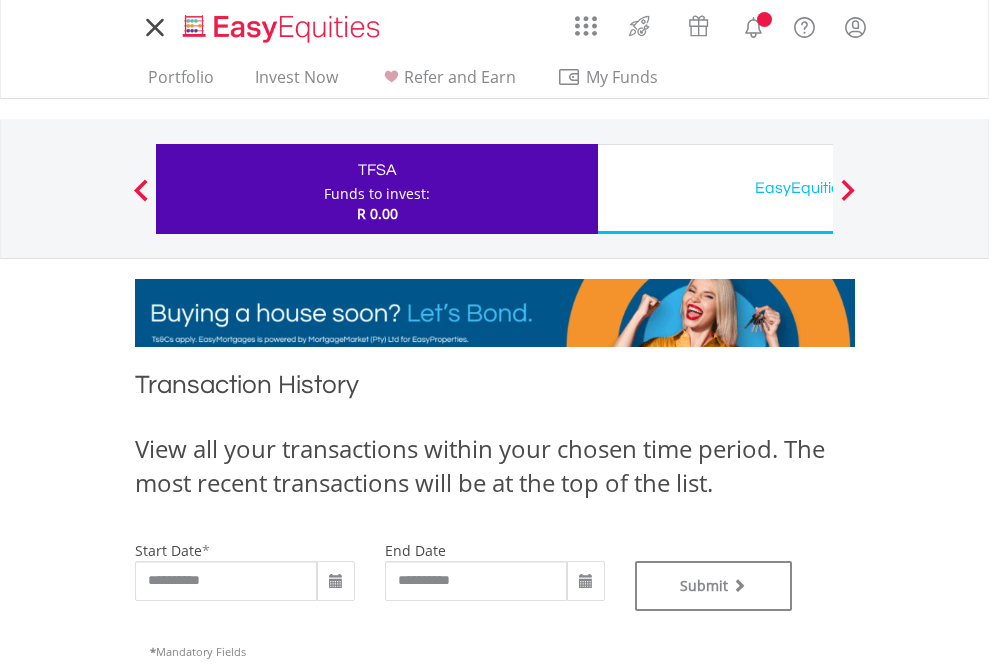 scroll, scrollTop: 0, scrollLeft: 0, axis: both 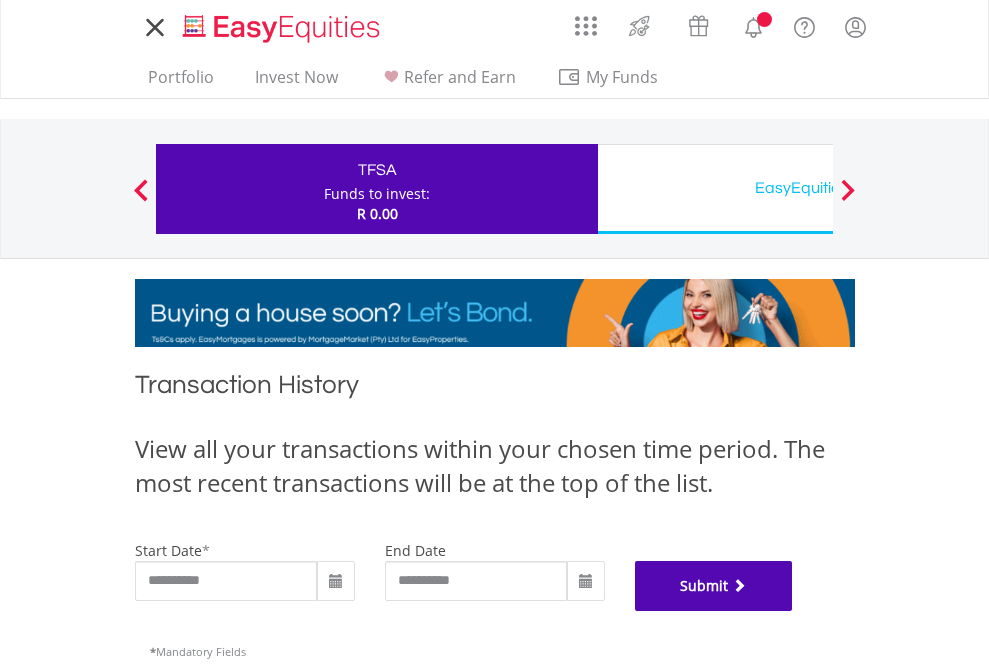 click on "Submit" at bounding box center (714, 586) 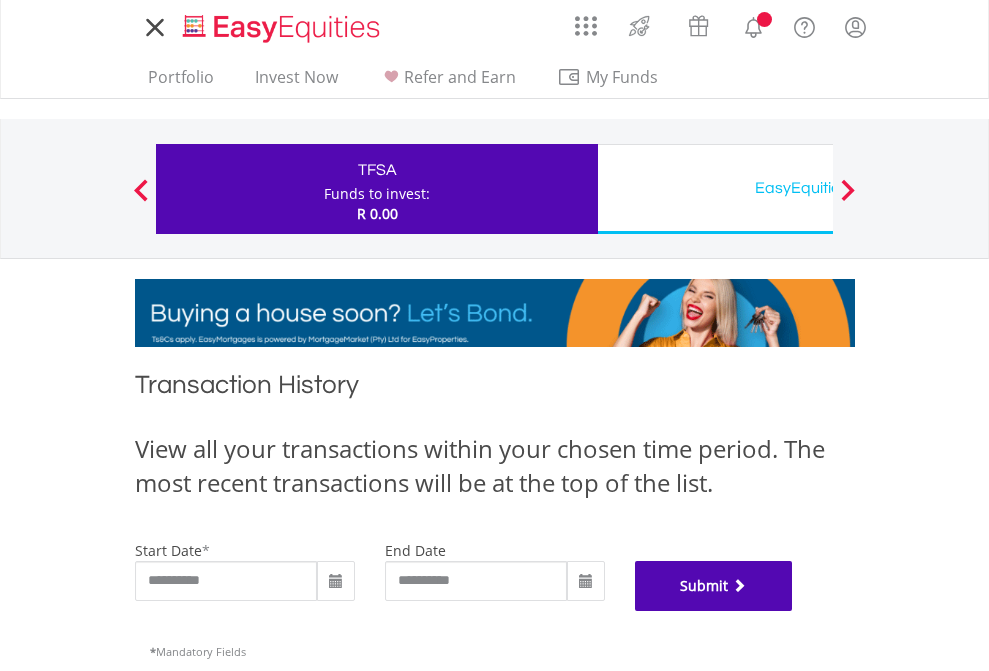 scroll, scrollTop: 811, scrollLeft: 0, axis: vertical 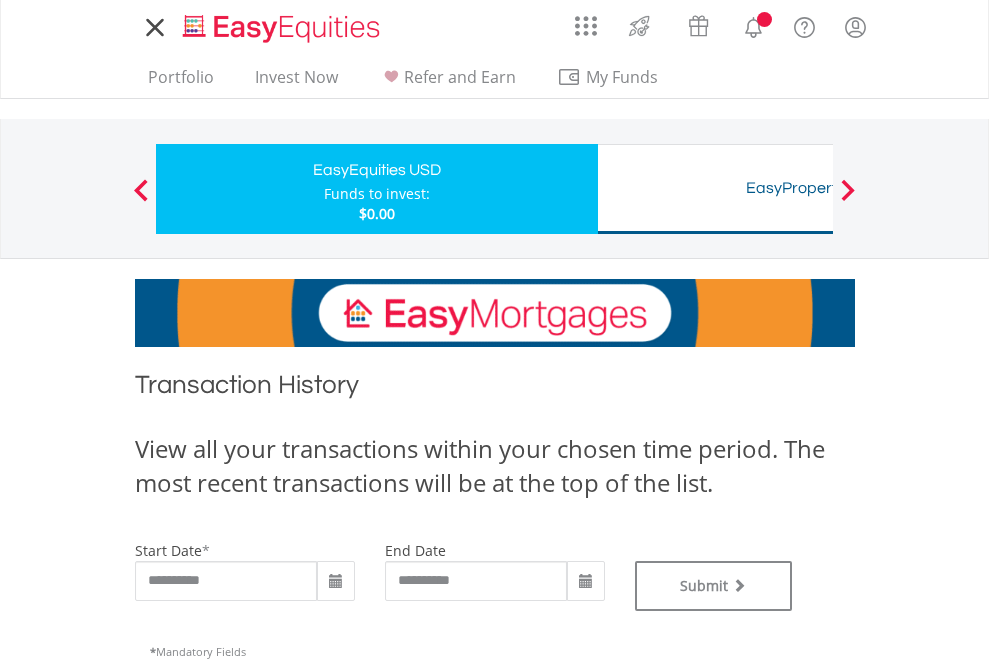 type on "**********" 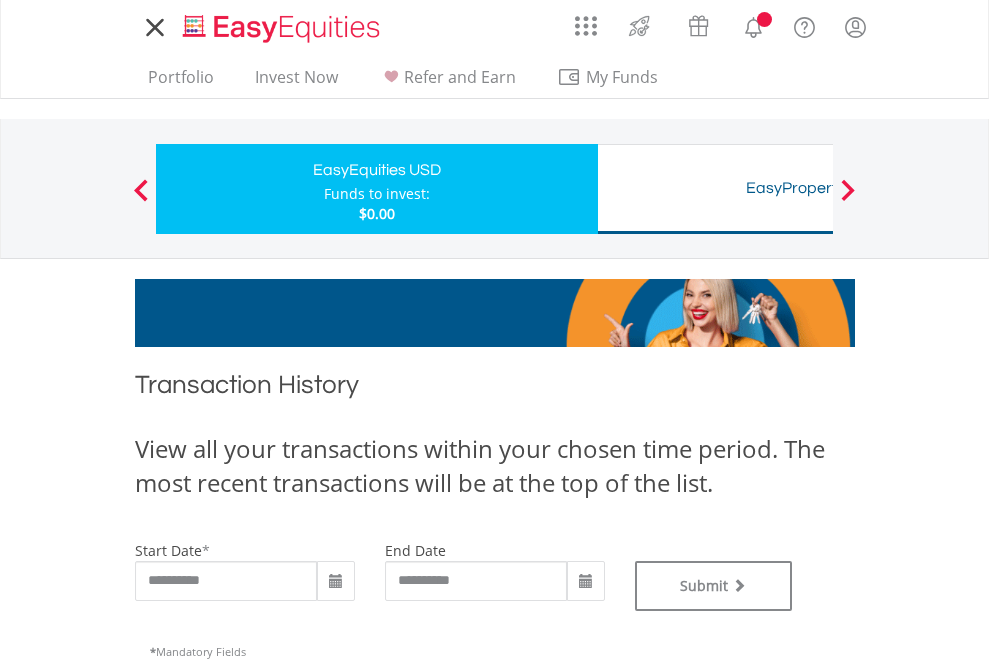 scroll, scrollTop: 0, scrollLeft: 0, axis: both 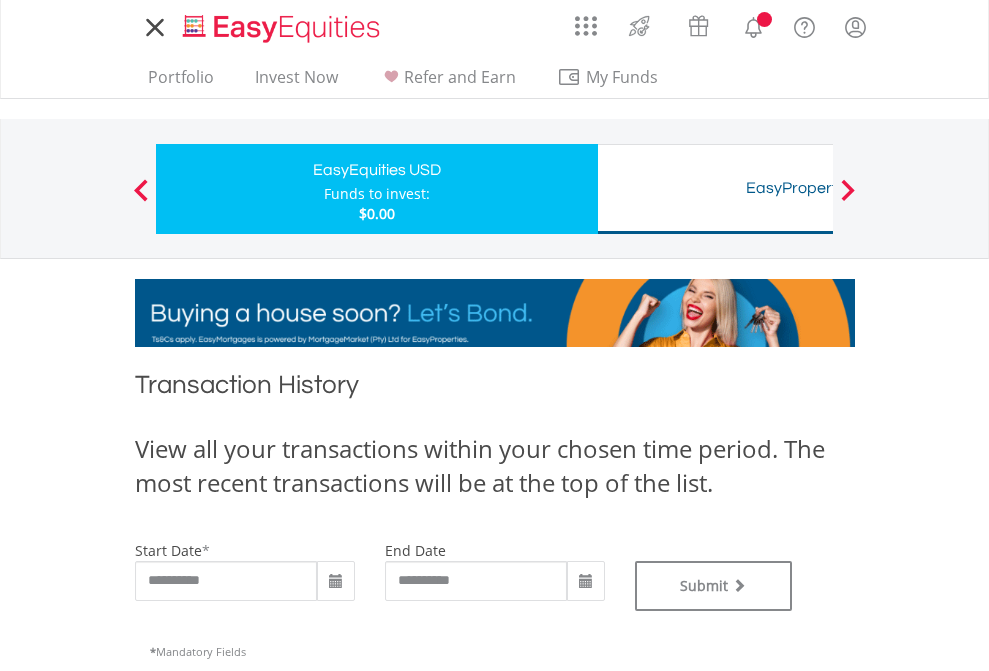 type on "**********" 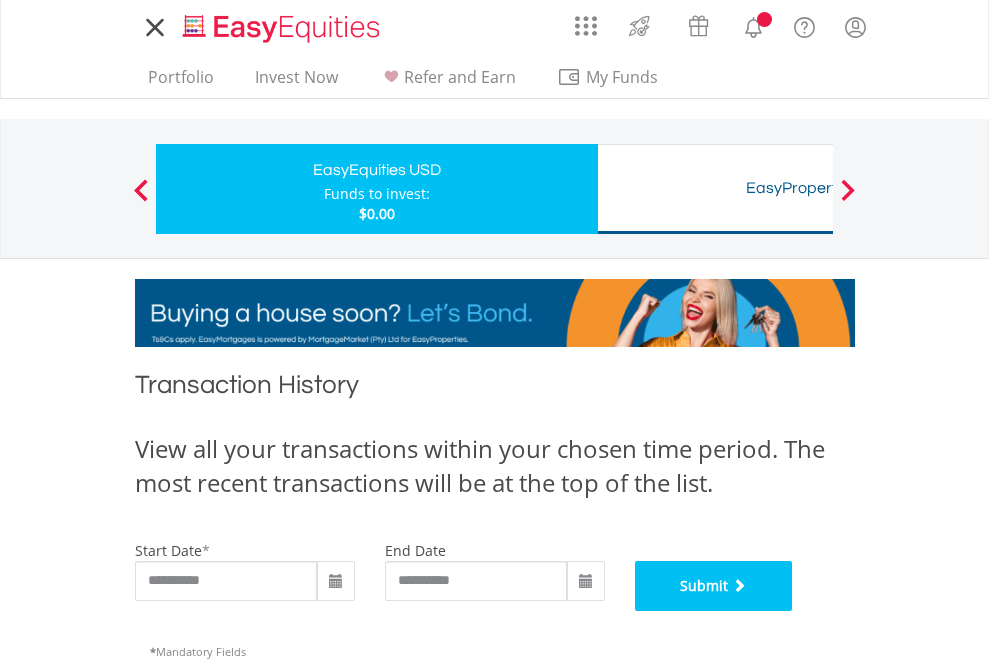 click on "Submit" at bounding box center [714, 586] 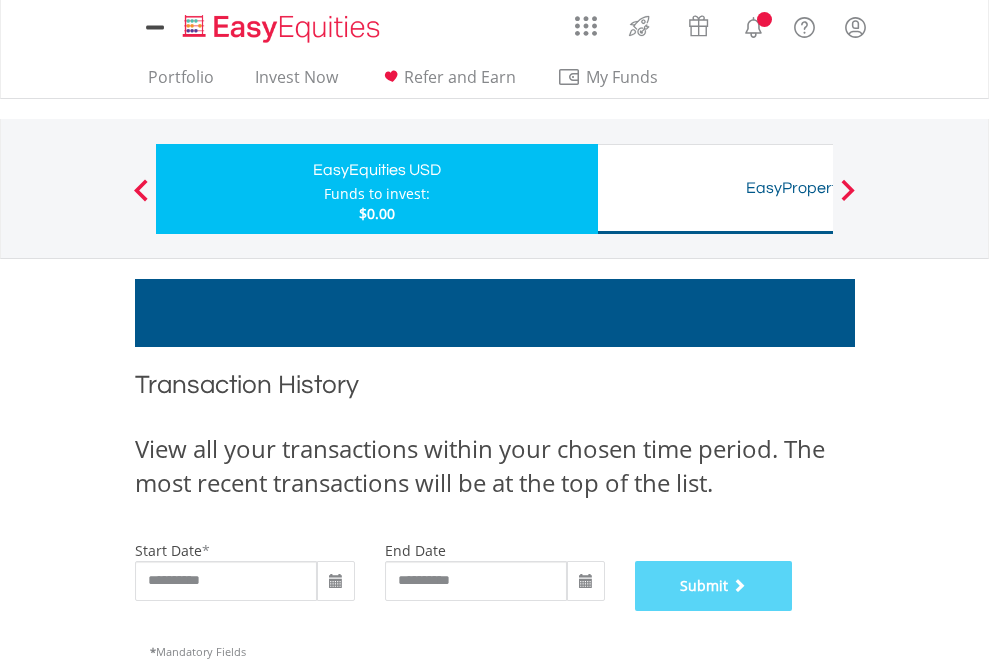 scroll, scrollTop: 811, scrollLeft: 0, axis: vertical 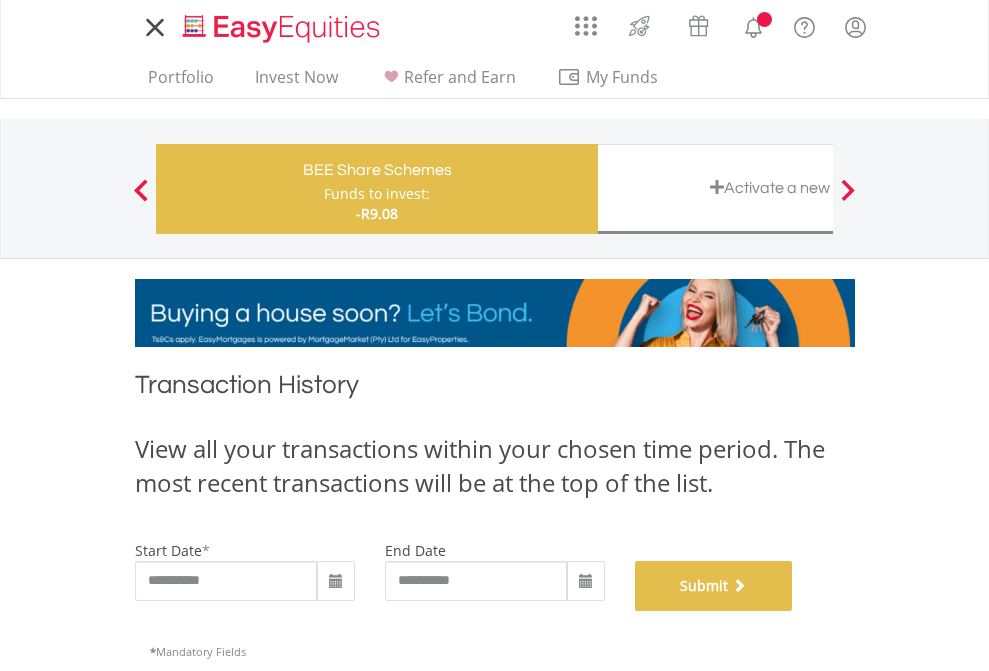 click on "Submit" at bounding box center [714, 586] 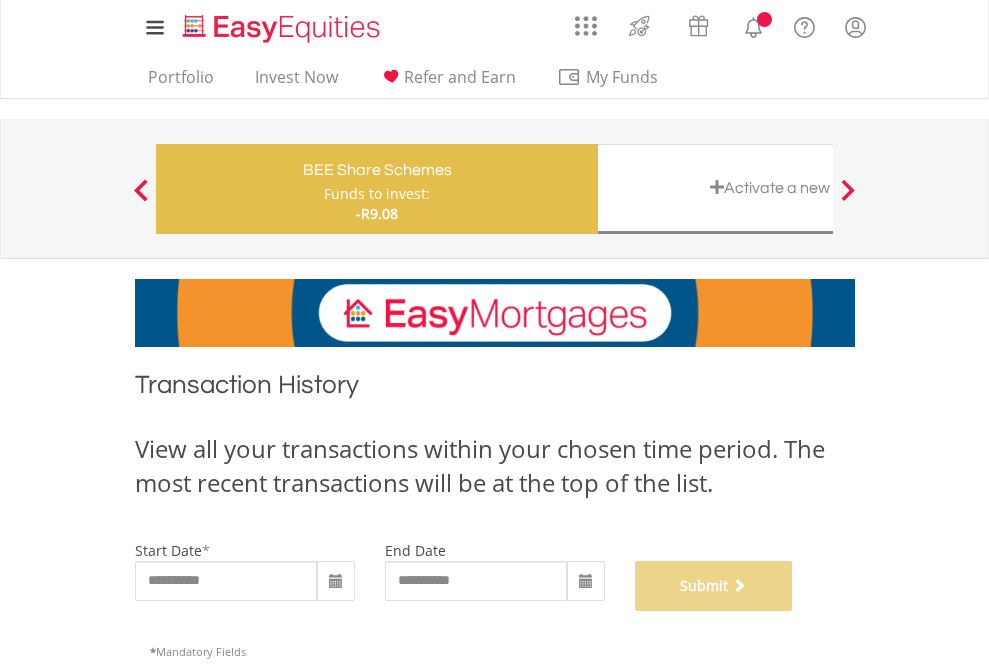 scroll, scrollTop: 811, scrollLeft: 0, axis: vertical 